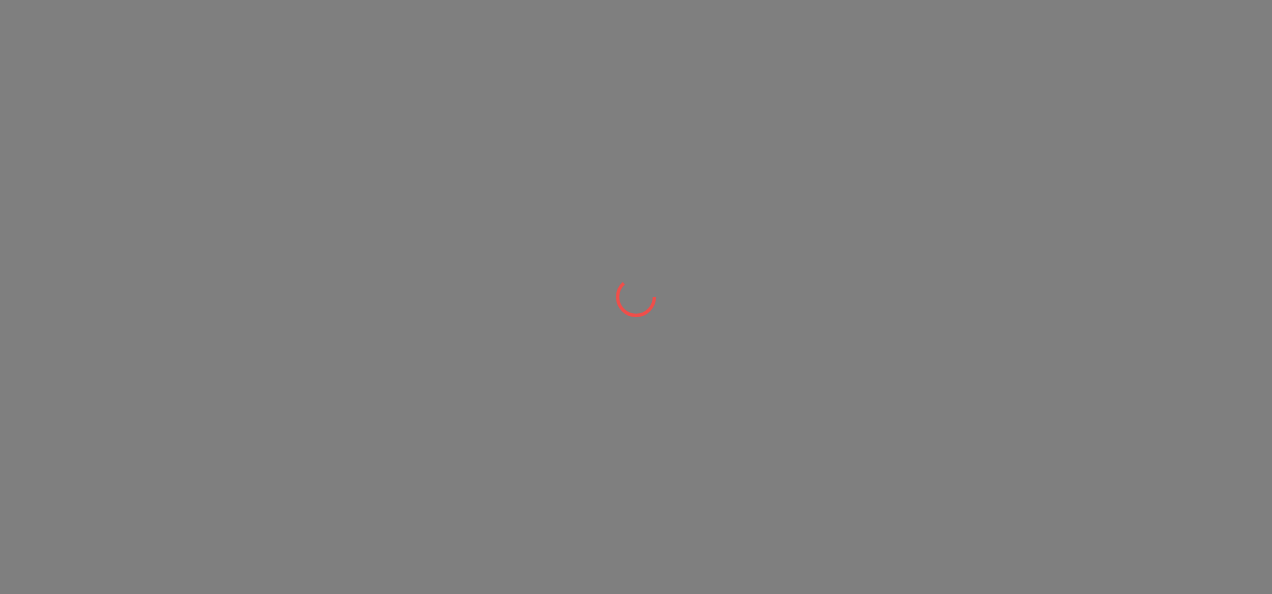 scroll, scrollTop: 0, scrollLeft: 0, axis: both 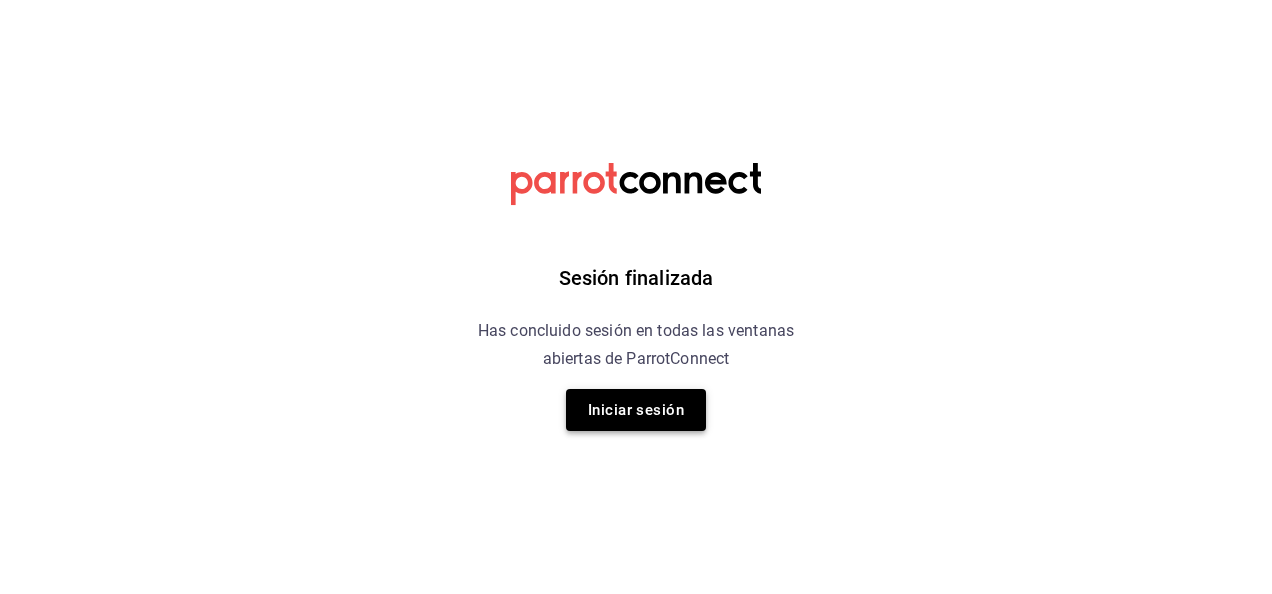 click on "Iniciar sesión" at bounding box center [636, 410] 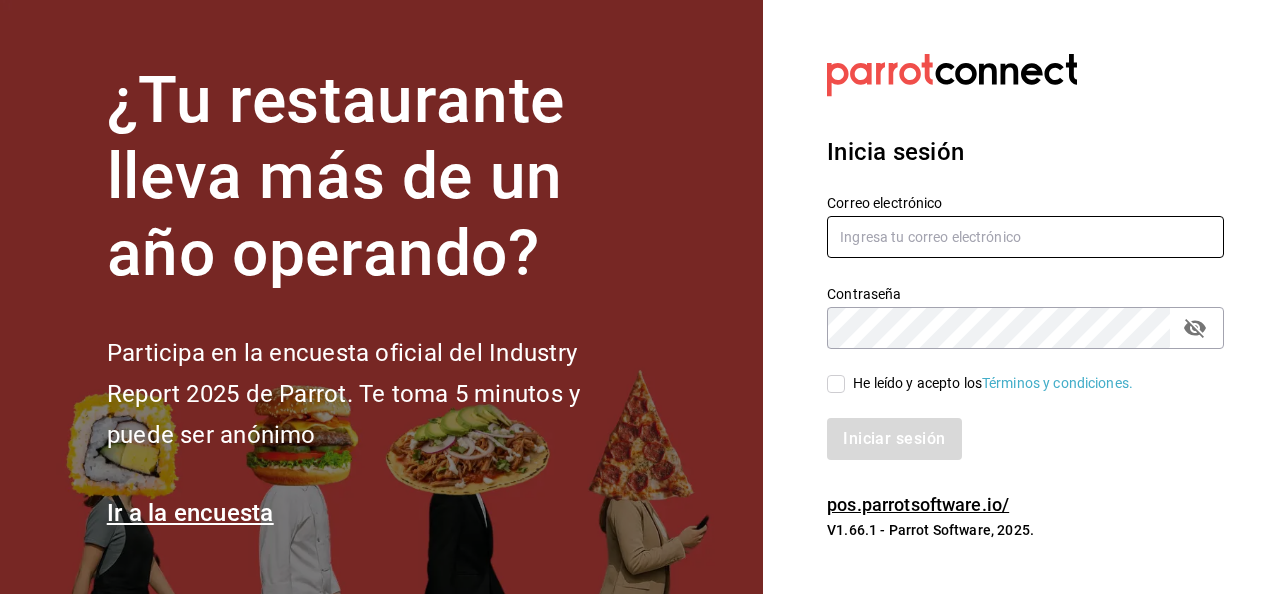 click at bounding box center [1025, 237] 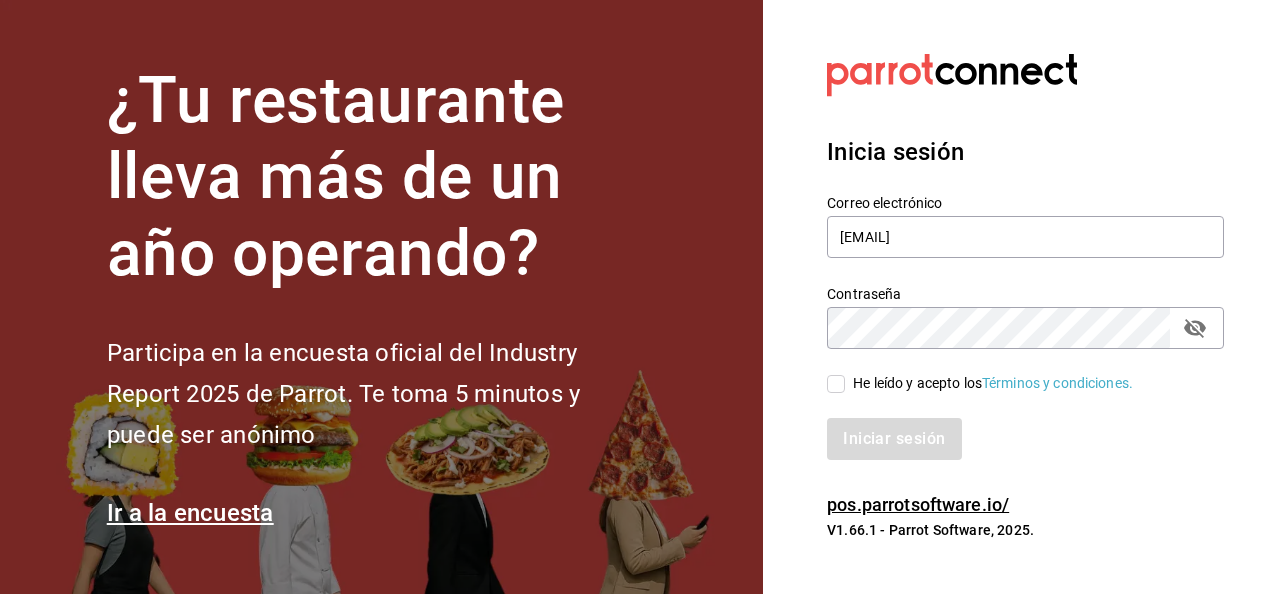 click on "He leído y acepto los  Términos y condiciones." at bounding box center [836, 384] 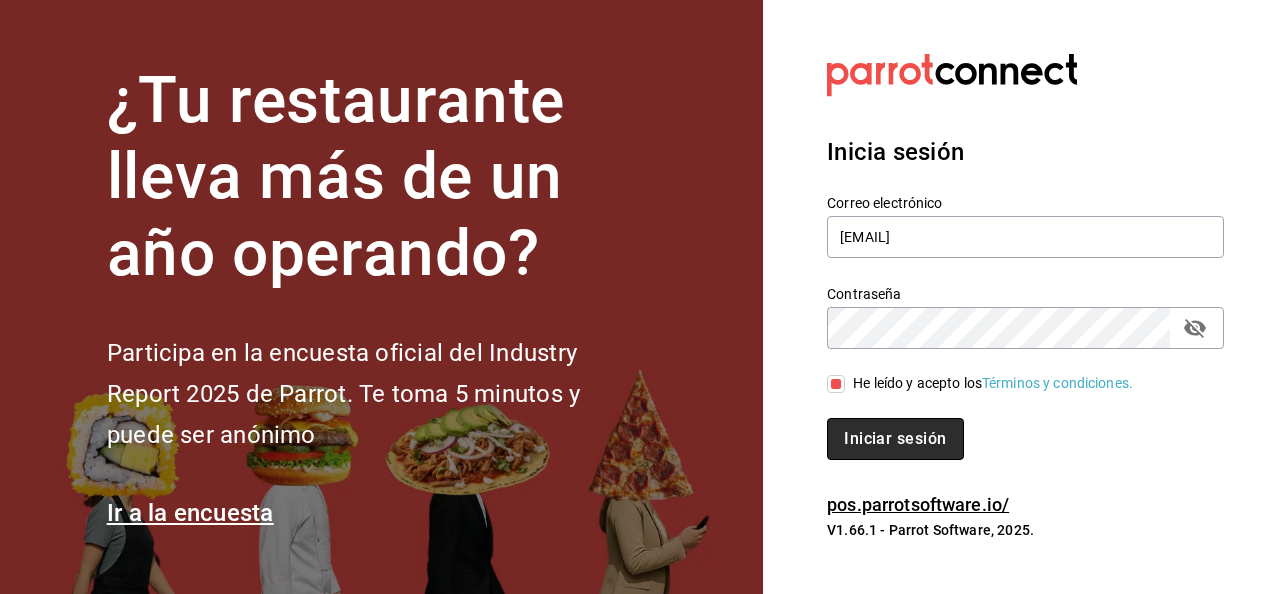 click on "Iniciar sesión" at bounding box center [895, 439] 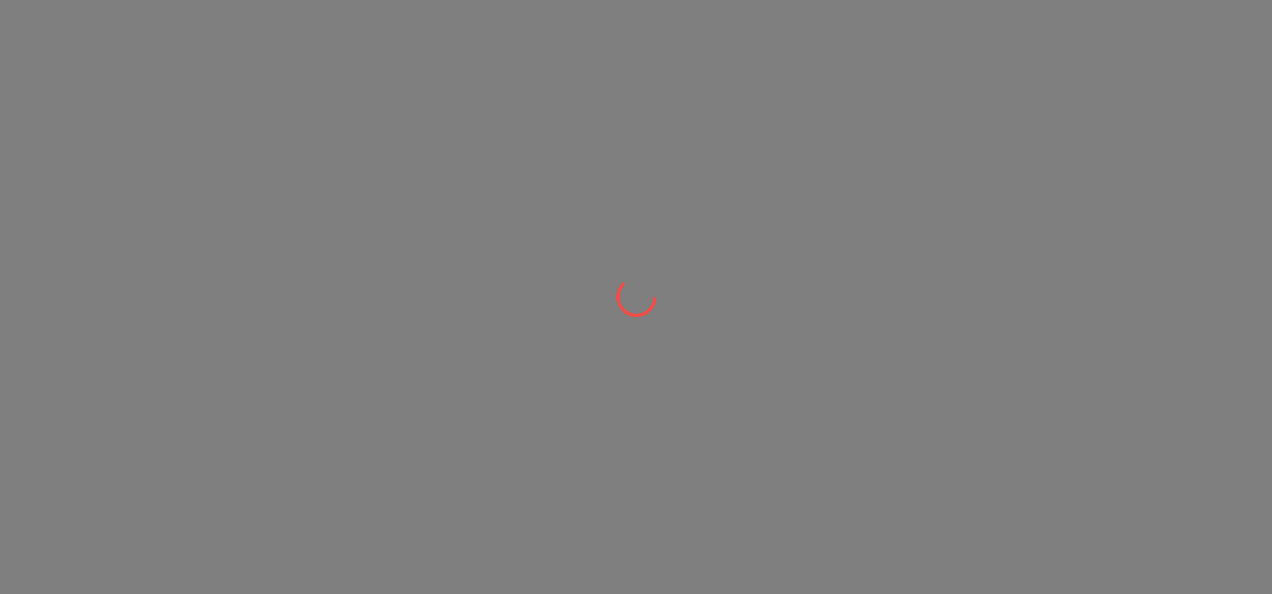 scroll, scrollTop: 0, scrollLeft: 0, axis: both 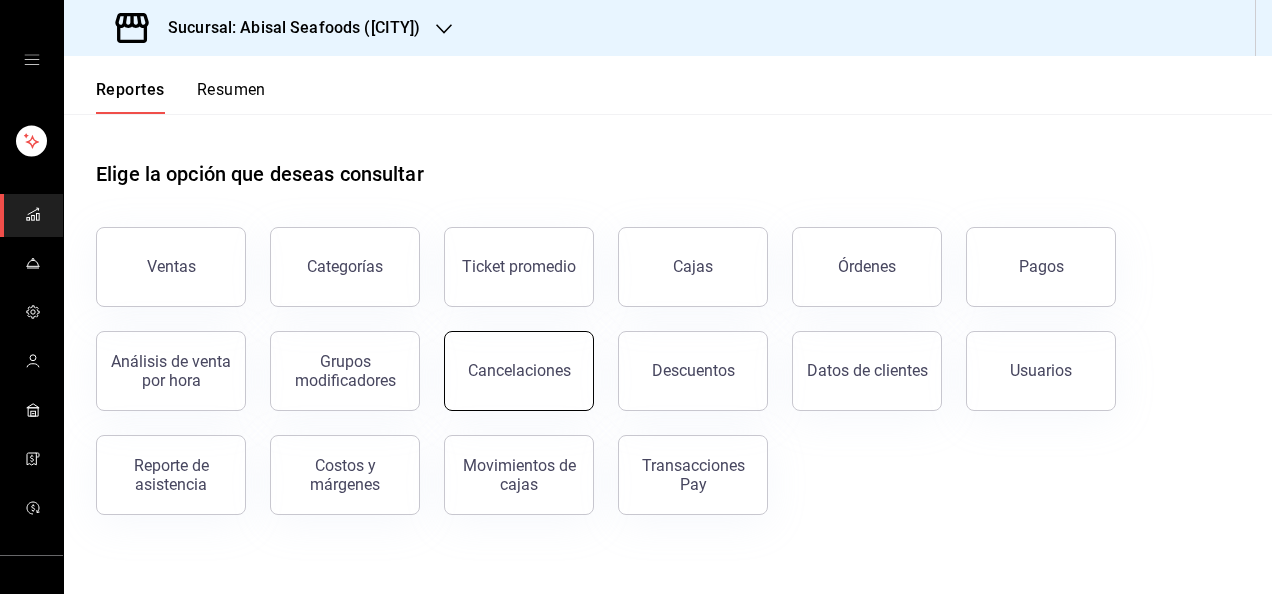 click on "Cancelaciones" at bounding box center [519, 371] 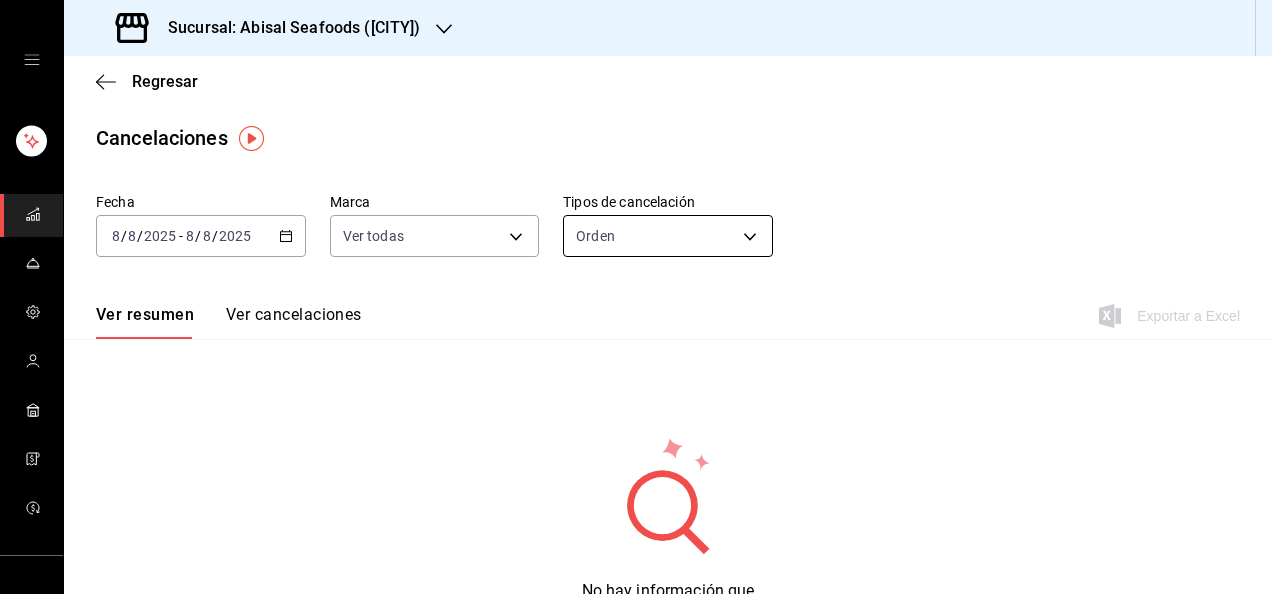 click on "Sucursal: [BRAND] ([CITY]) Regresar Cancelaciones Fecha [DATE] [DATE] - [DATE] [DATE] Marca Ver todas [object Object],[object Object] Tipos de cancelación Orden ORDER Ver resumen Ver cancelaciones Exportar a Excel No hay información que mostrar GANA 1 MES GRATIS EN TU SUSCRIPCIÓN AQUÍ ¿Recuerdas cómo empezó tu restaurante?
Hoy puedes ayudar a un colega a tener el mismo cambio que tú viviste.
Recomienda Parrot directamente desde tu Portal Administrador.
Es fácil y rápido.
🎁 Por cada restaurante que se una, ganas 1 mes gratis. Ver video tutorial Ir a video Visitar centro de ayuda ([PHONE]) [EMAIL] Visitar centro de ayuda ([PHONE]) [EMAIL]" at bounding box center (636, 297) 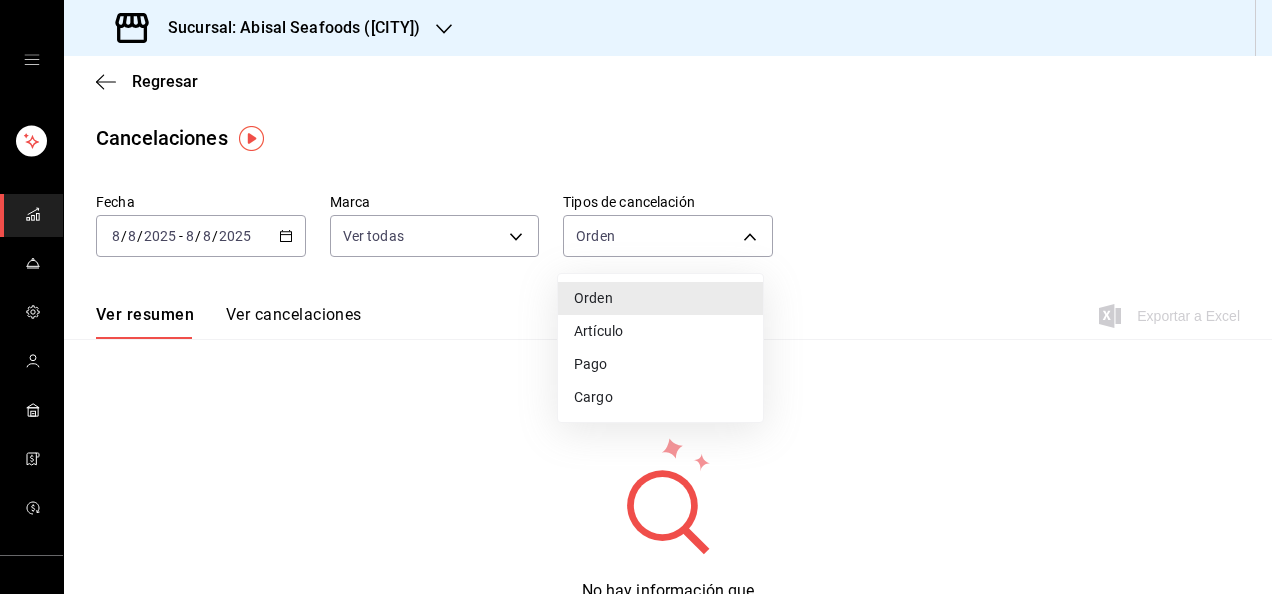 click on "Artículo" at bounding box center [660, 331] 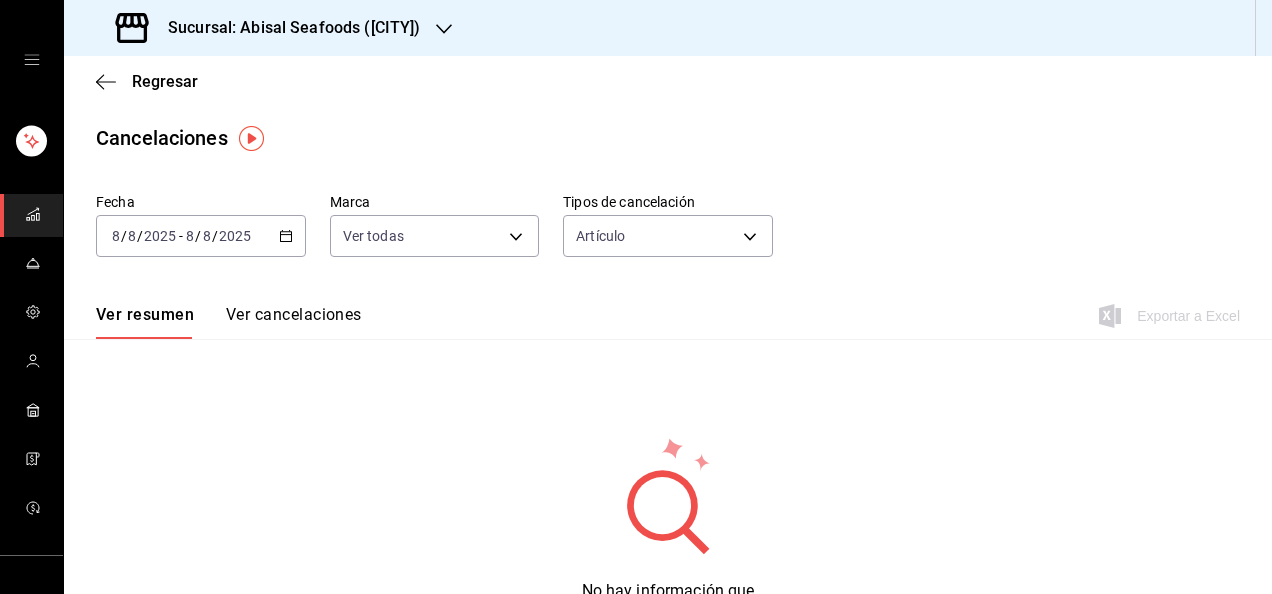 click on "Ver resumen Ver cancelaciones Exportar a Excel" at bounding box center (668, 310) 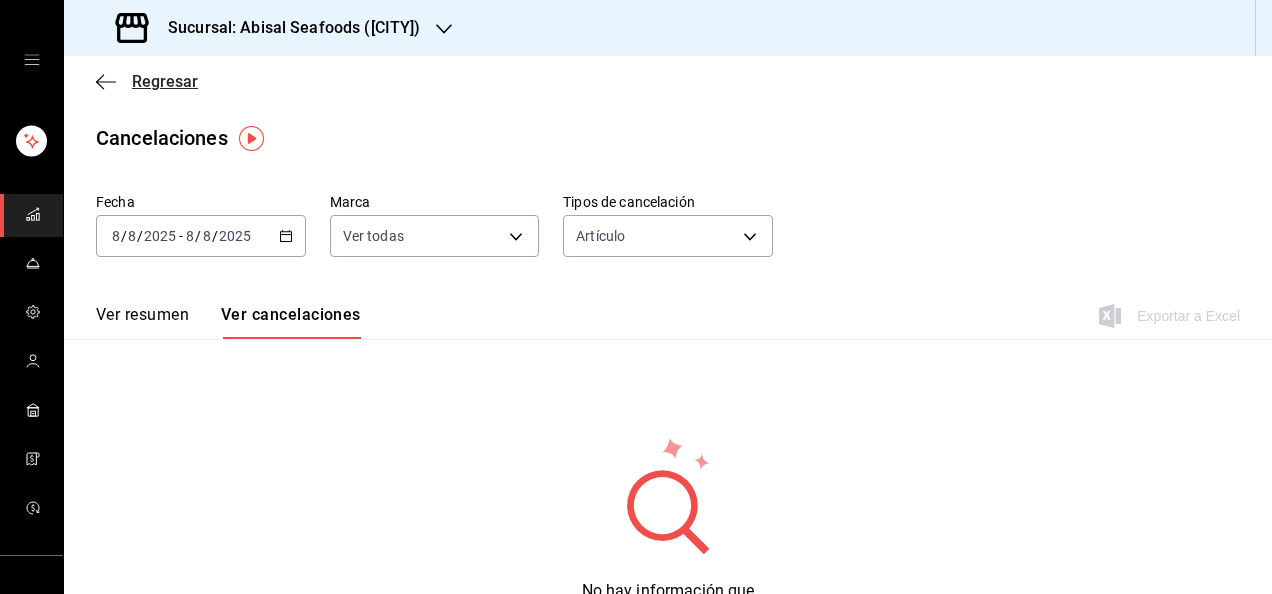 click on "Regresar" at bounding box center (165, 81) 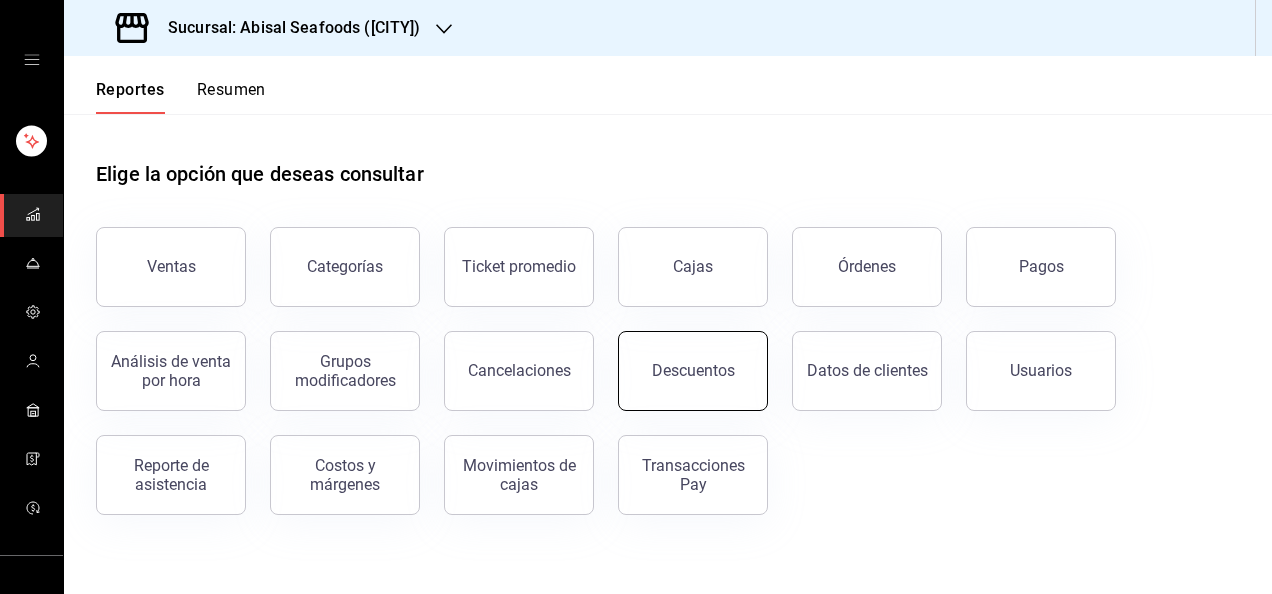 click on "Descuentos" at bounding box center (693, 371) 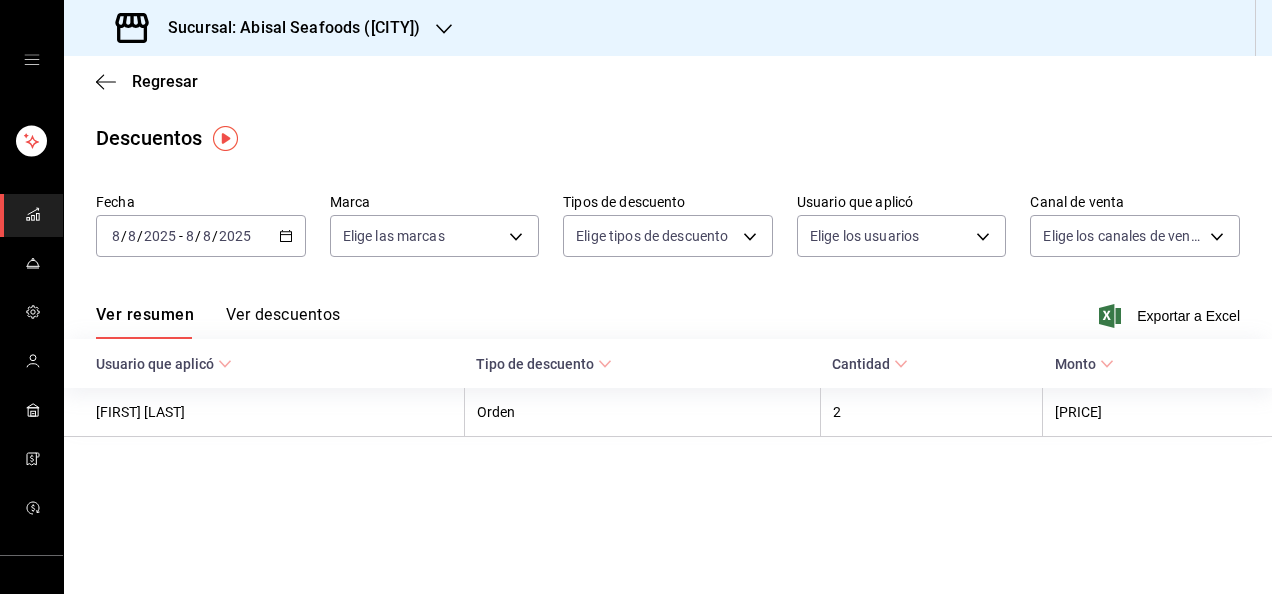 click on "Ver descuentos" at bounding box center (283, 322) 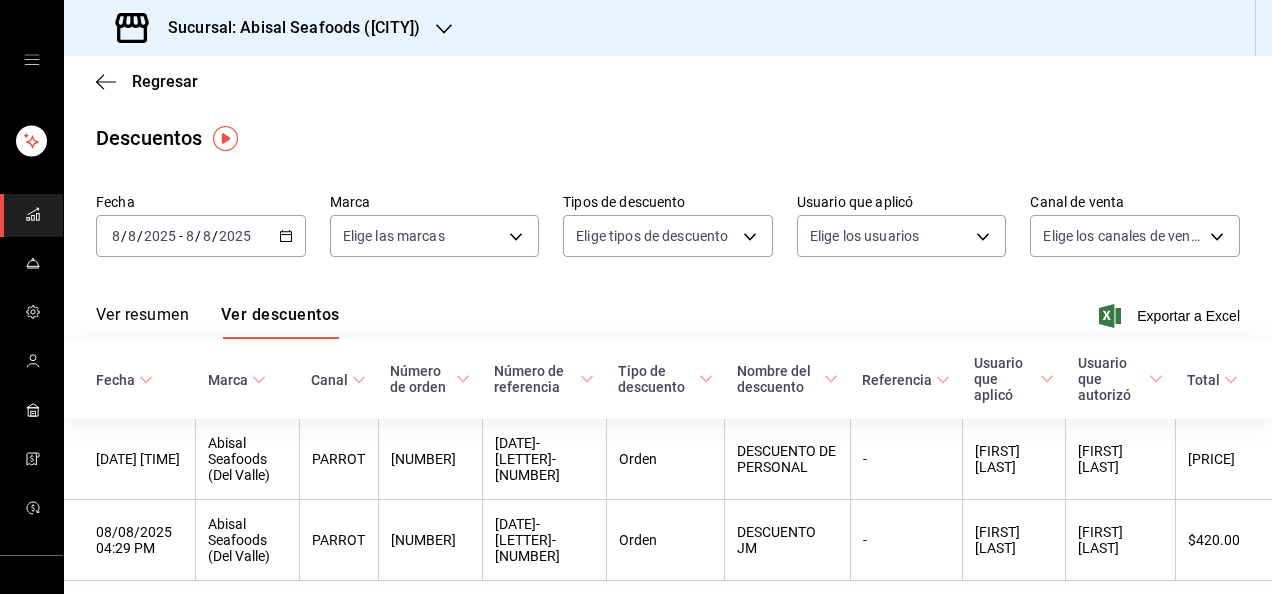 scroll, scrollTop: 72, scrollLeft: 0, axis: vertical 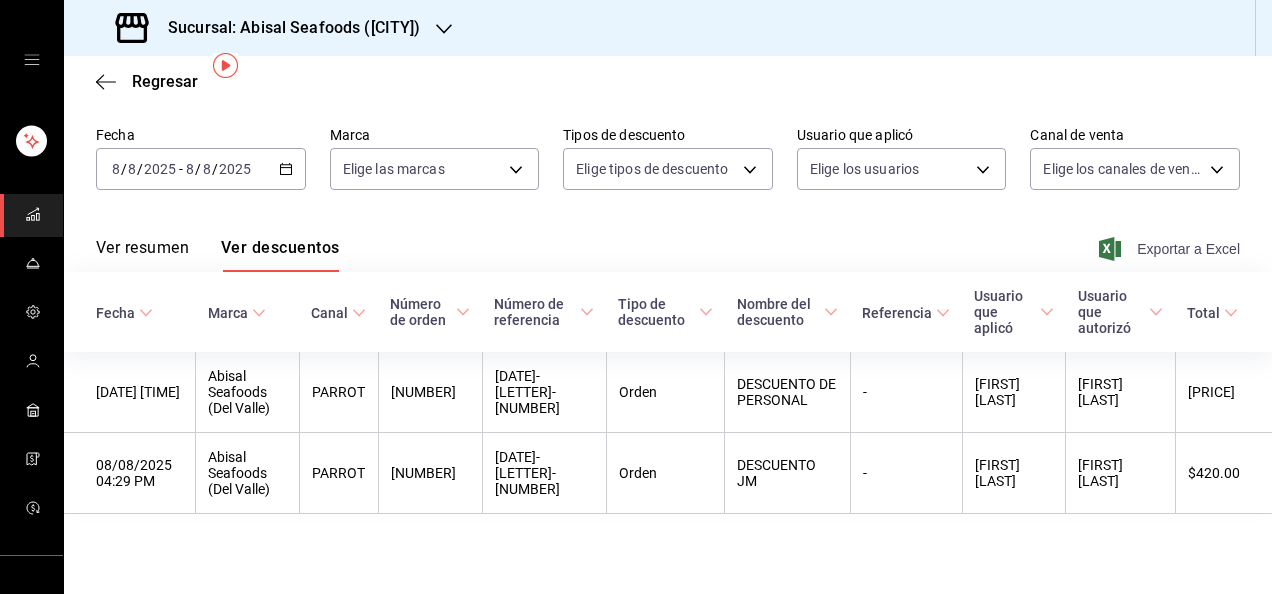 click on "Exportar a Excel" at bounding box center [1171, 249] 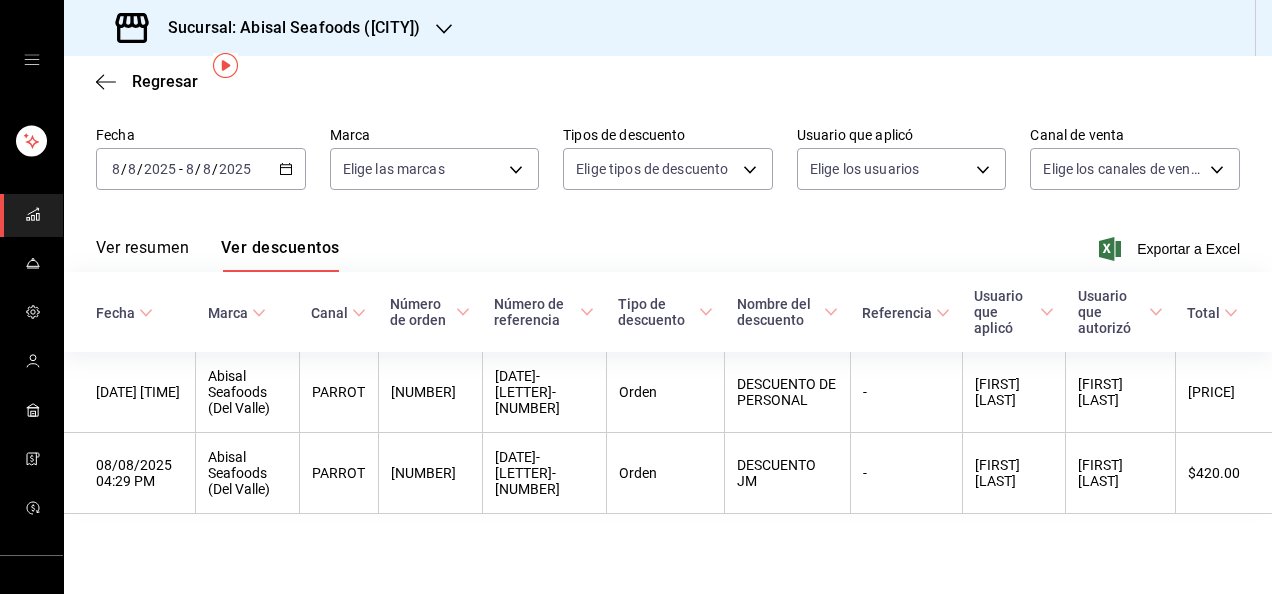 click on "Regresar" at bounding box center [668, 81] 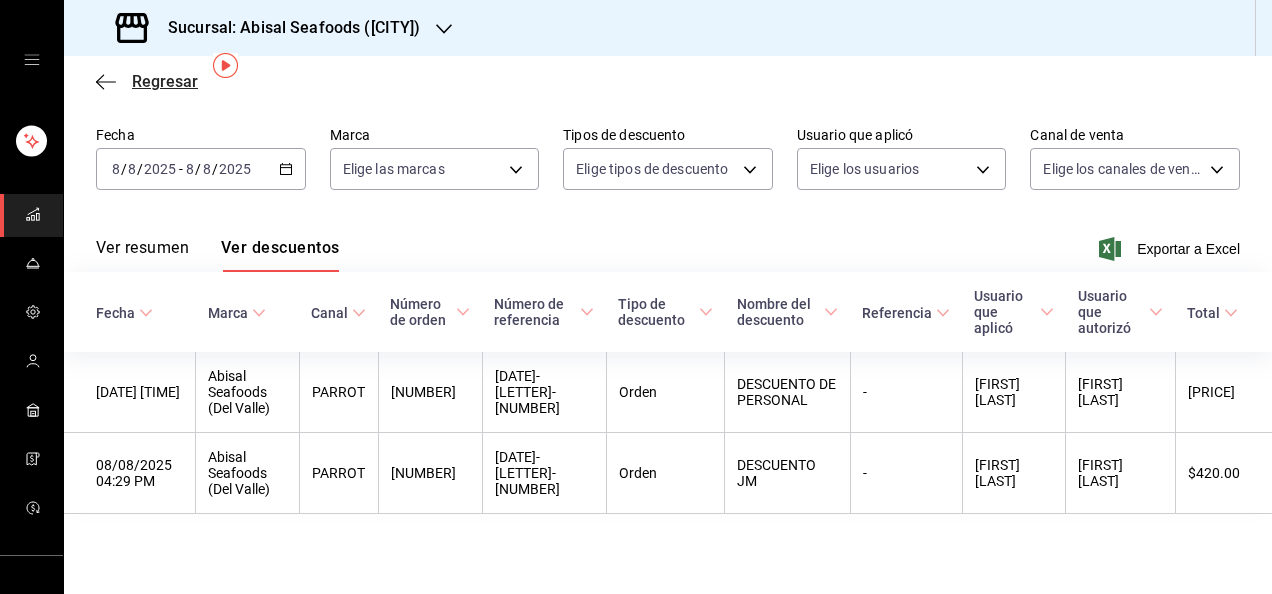 click on "Regresar" at bounding box center (165, 81) 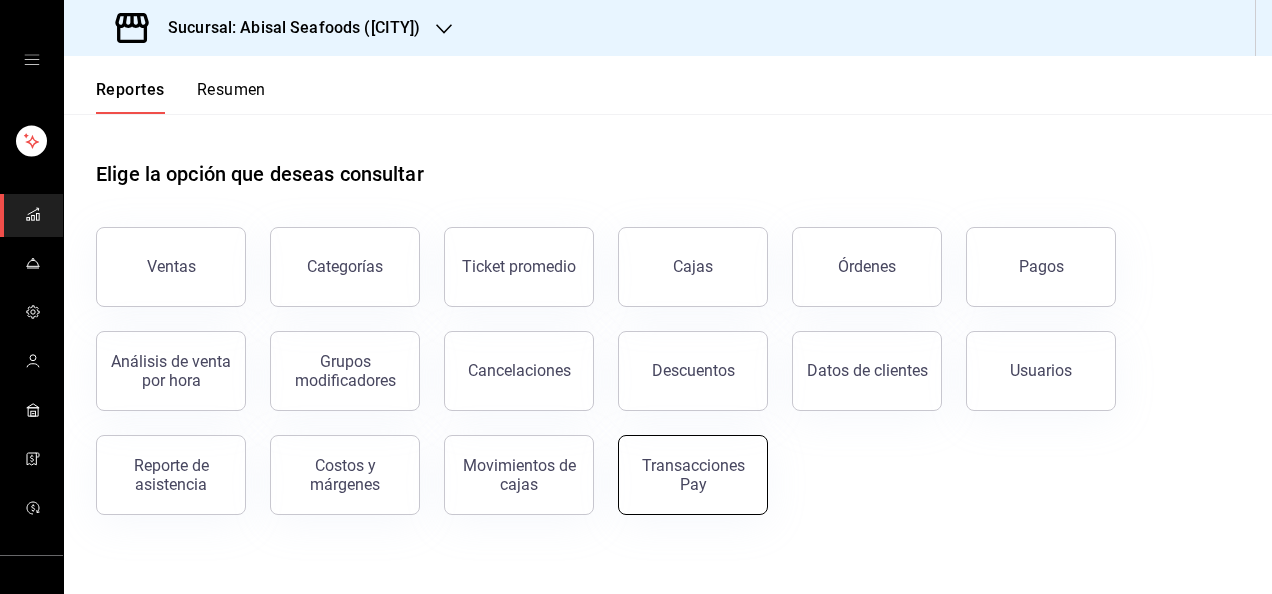 click on "Transacciones Pay" at bounding box center (693, 475) 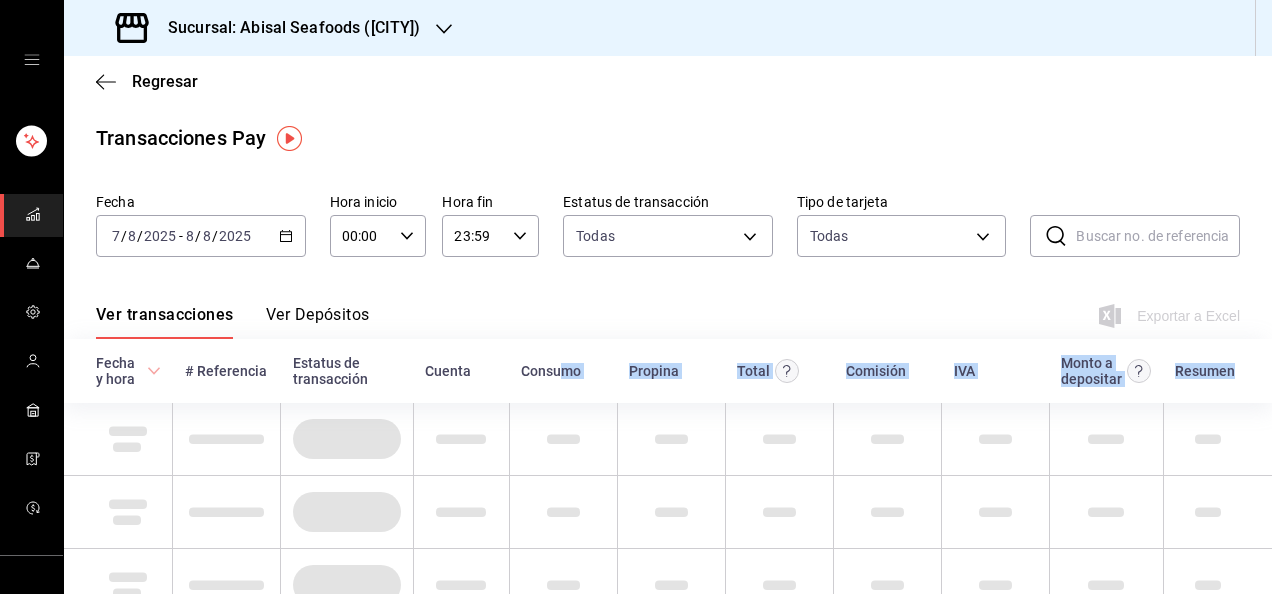 click 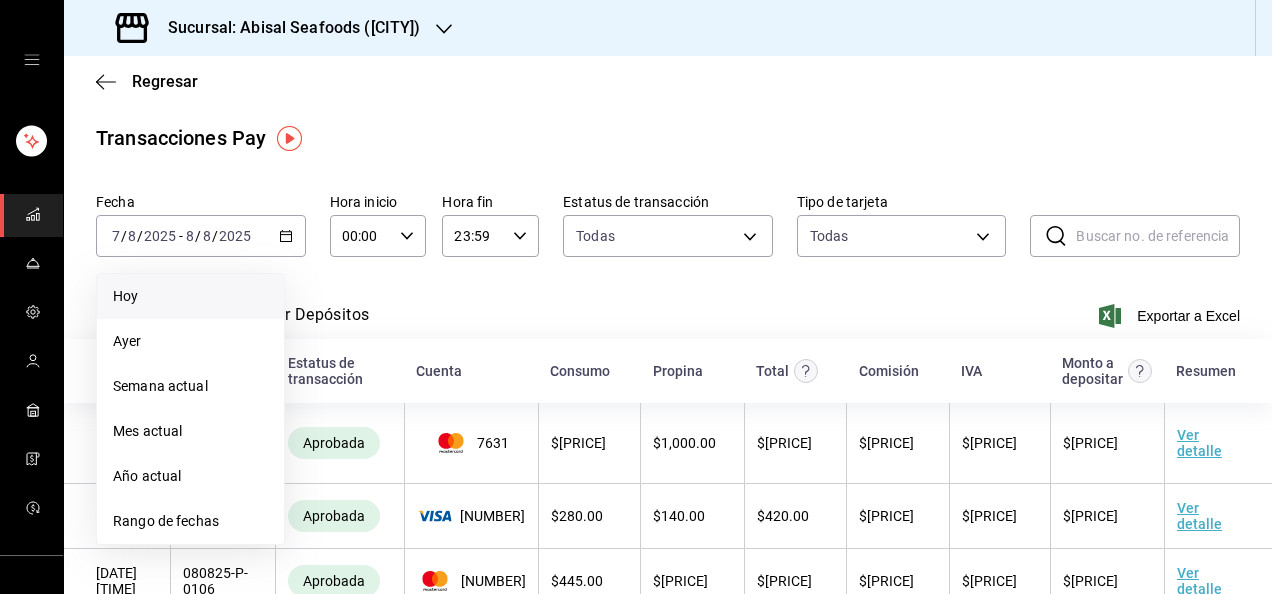 click on "Hoy" at bounding box center [190, 296] 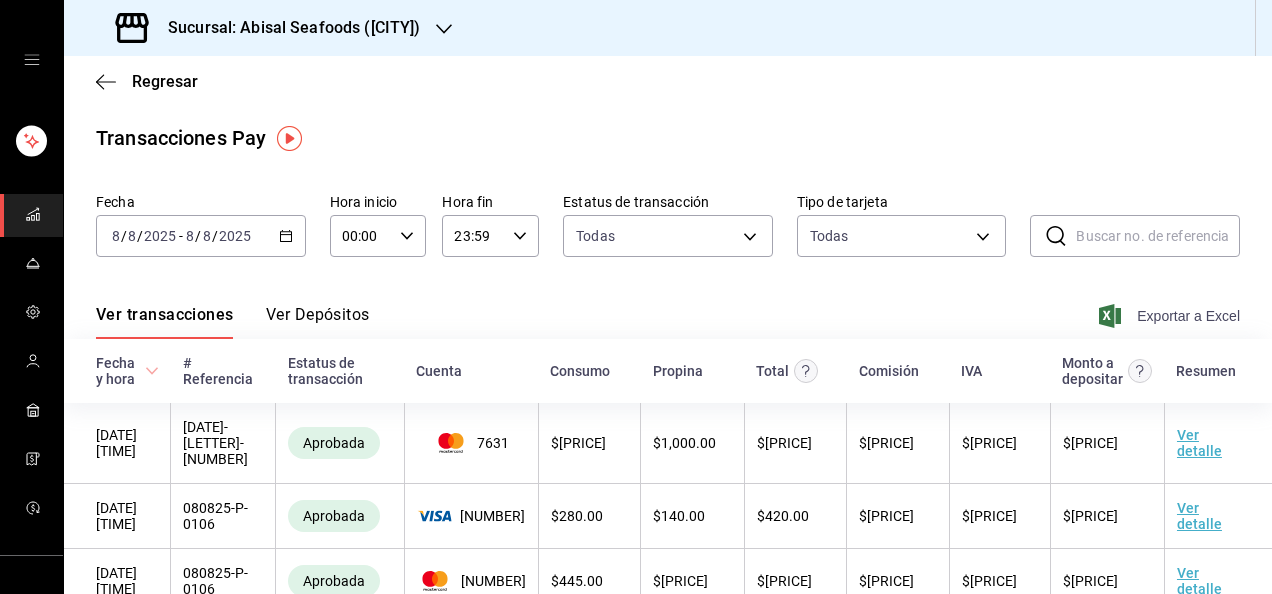 click on "Exportar a Excel" at bounding box center (1171, 316) 